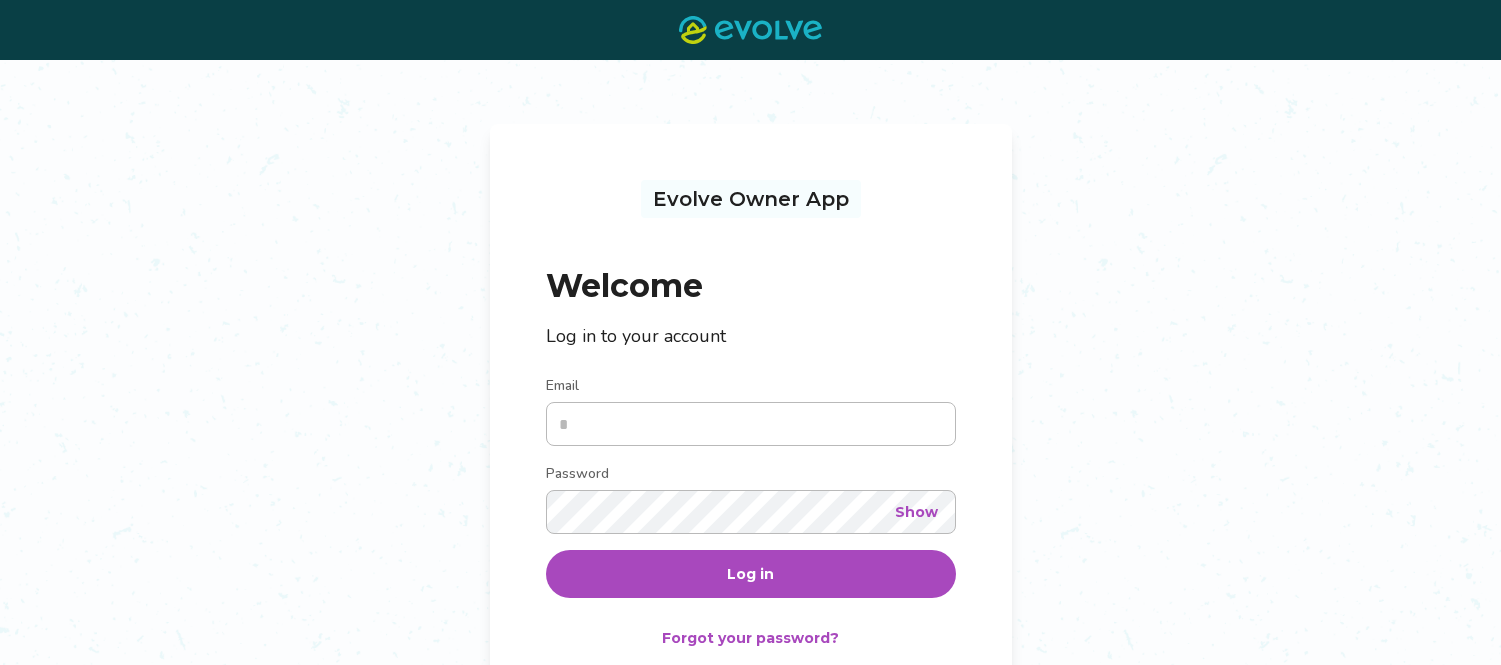 scroll, scrollTop: 0, scrollLeft: 0, axis: both 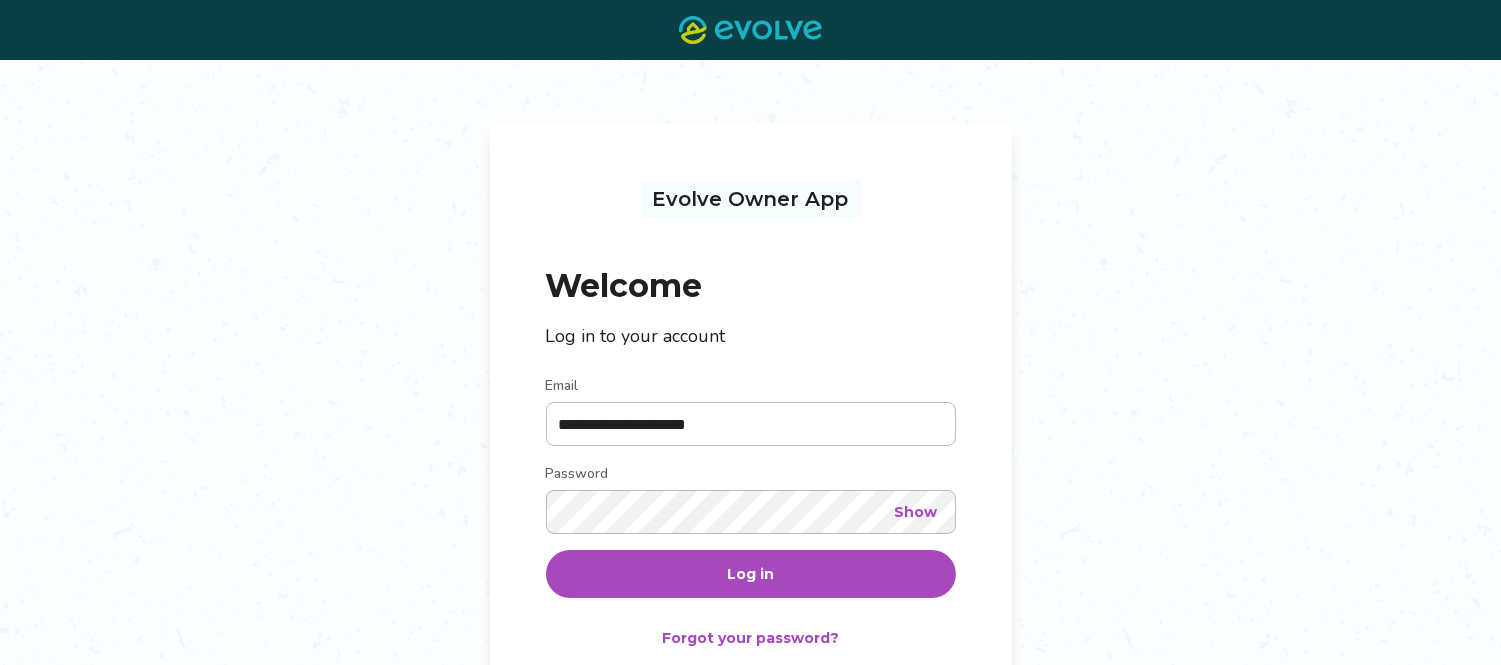 drag, startPoint x: 0, startPoint y: 0, endPoint x: 717, endPoint y: 423, distance: 832.47705 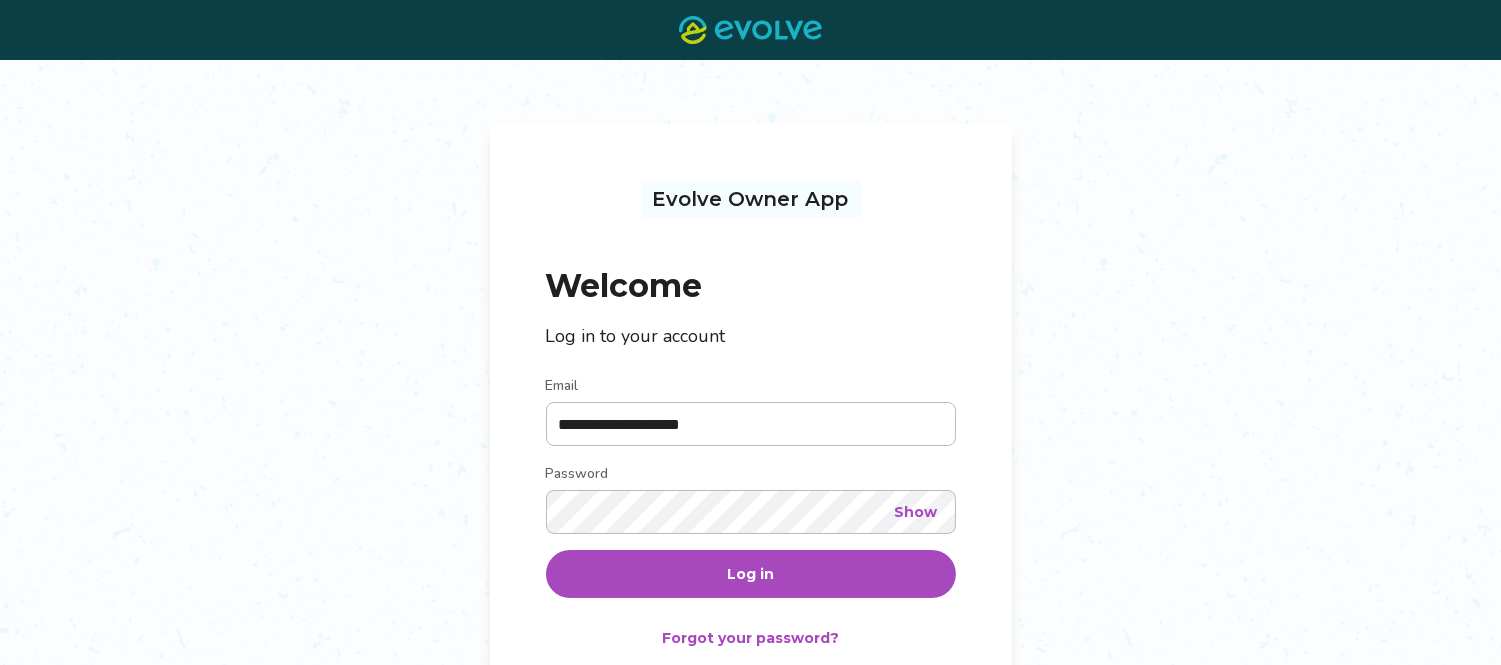 type on "**********" 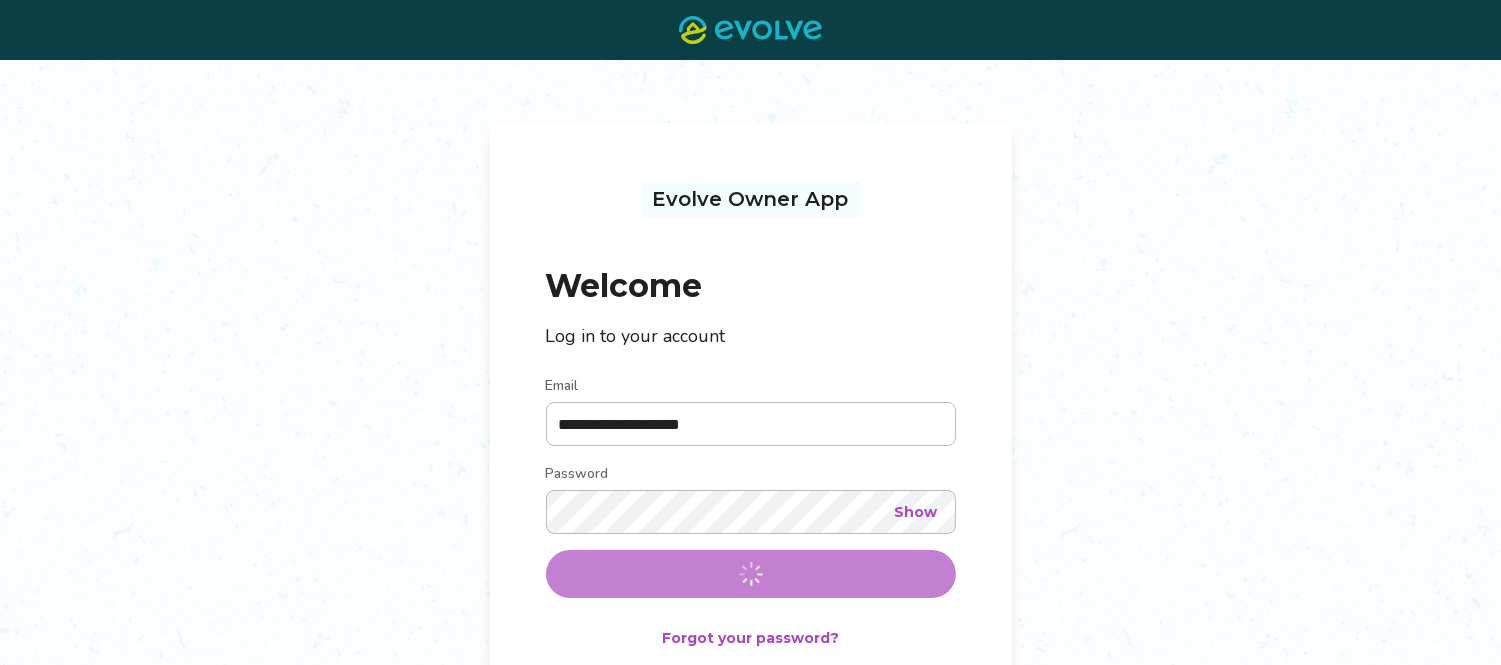 click on "**********" at bounding box center (751, 518) 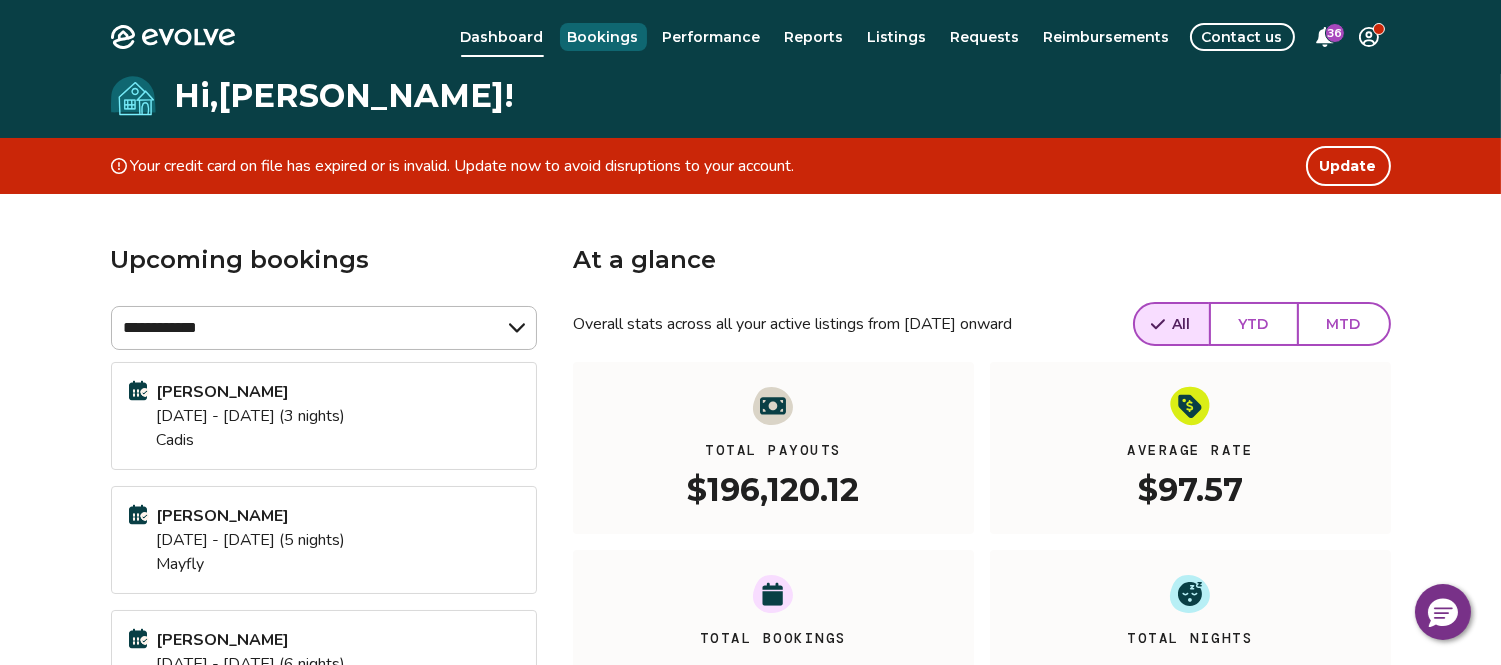 click on "Bookings" at bounding box center (603, 37) 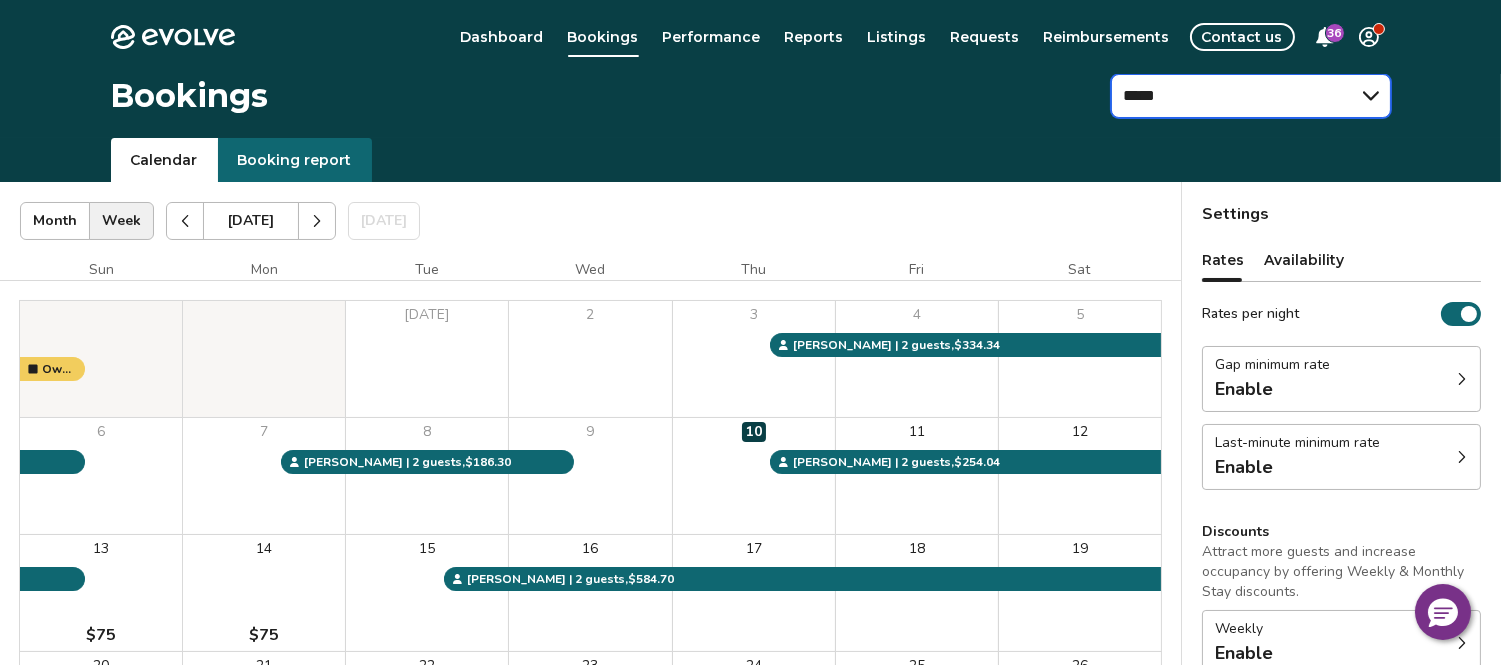 click on "***** ******" at bounding box center (1251, 96) 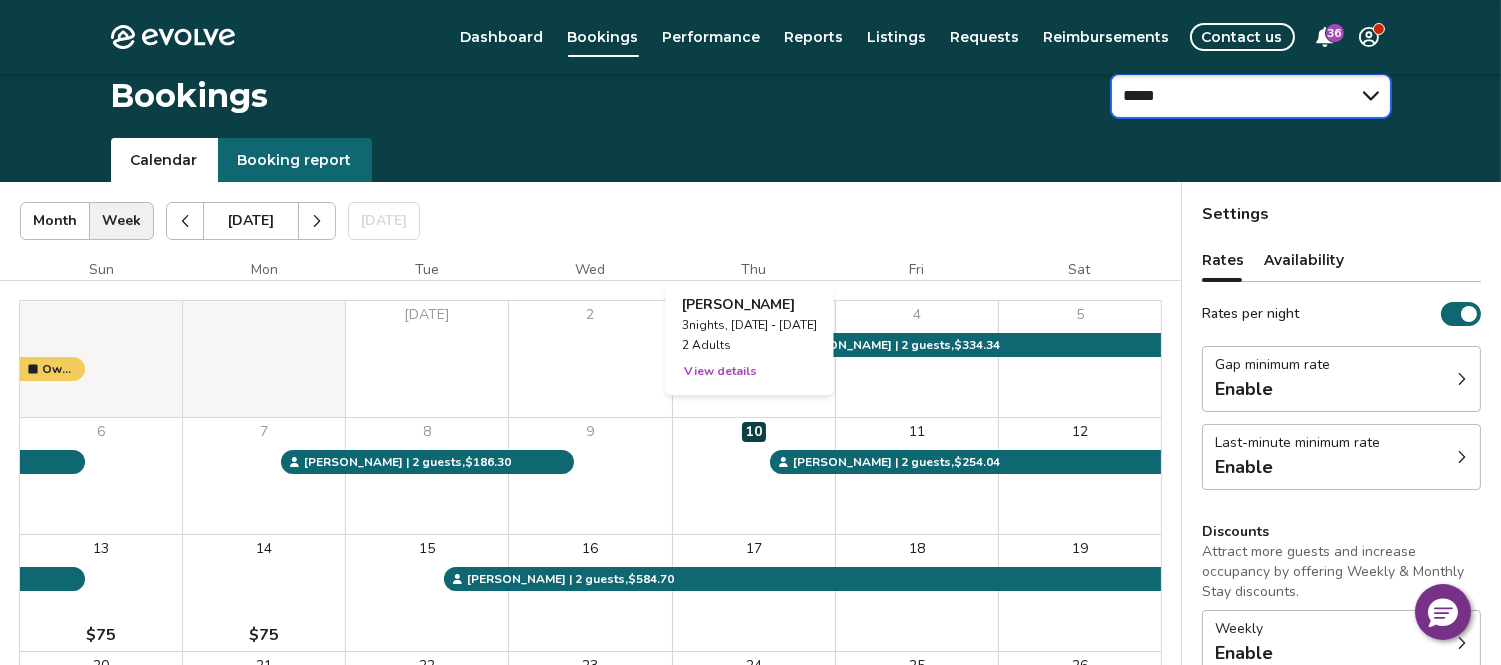 scroll, scrollTop: 333, scrollLeft: 0, axis: vertical 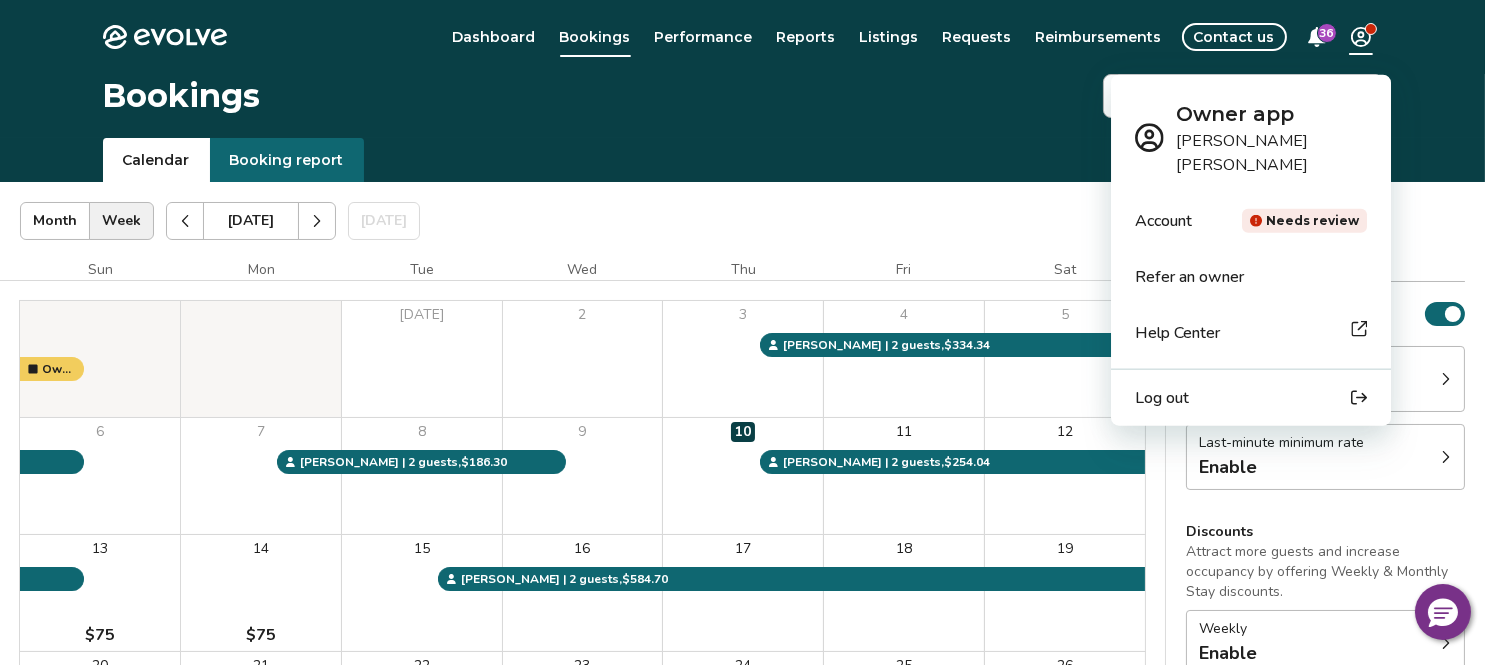 click on "Evolve Dashboard Bookings Performance Reports Listings Requests Reimbursements Contact us 36 Bookings ***** ****** Calendar Booking report Jul 2025  | Views Month Week Jul 2025 Today Settings Cadis Jul 2025 Sun Mon Tue Wed Thu Fri Sat Jul 1 2 3 4 5 6 7 8 9 10 11 12 13 $75 14 $75 15 16 17 18 19 20 21 $75 22 $75 23 24 25 26 27 $75 28 29 30 31 Owner block | 2 nights,  Personally using the property Rodger C. | 2 guests ,  $584.70 Robert H. | 2 guests ,  $334.34 Shannon S. | 2 guests ,  $254.04 Vic Z. | 2 guests ,  $186.30 Selena C. | 2 guests ,  $254.50 Melissa T. | 2 guests ,  $185.95 Lisa K. | 2 guests ,  $254.50 Jennifer W. | 2 guests ,  $186.30 Booking Pending Evolve/Owner Settings Rates Availability Rates per night Gap minimum rate Enable Last-minute minimum rate Enable Discounts Attract more guests and increase occupancy by offering Weekly & Monthly Stay discounts. Weekly Enable Monthly Enable View rates, policies, & fees Gap minimum rate Reduce your minimum rate by 20% (Fridays and Saturdays excluded)." at bounding box center [750, 517] 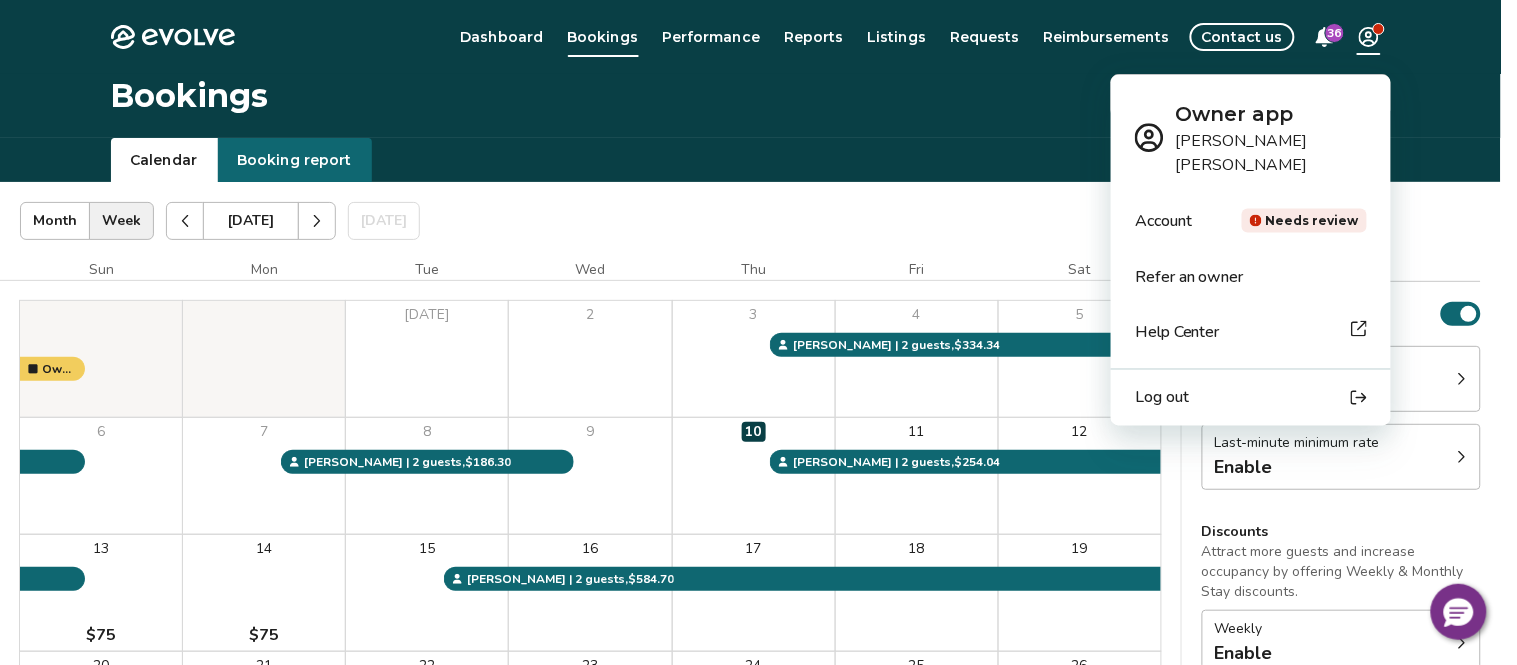 click on "Log out" at bounding box center [1251, 398] 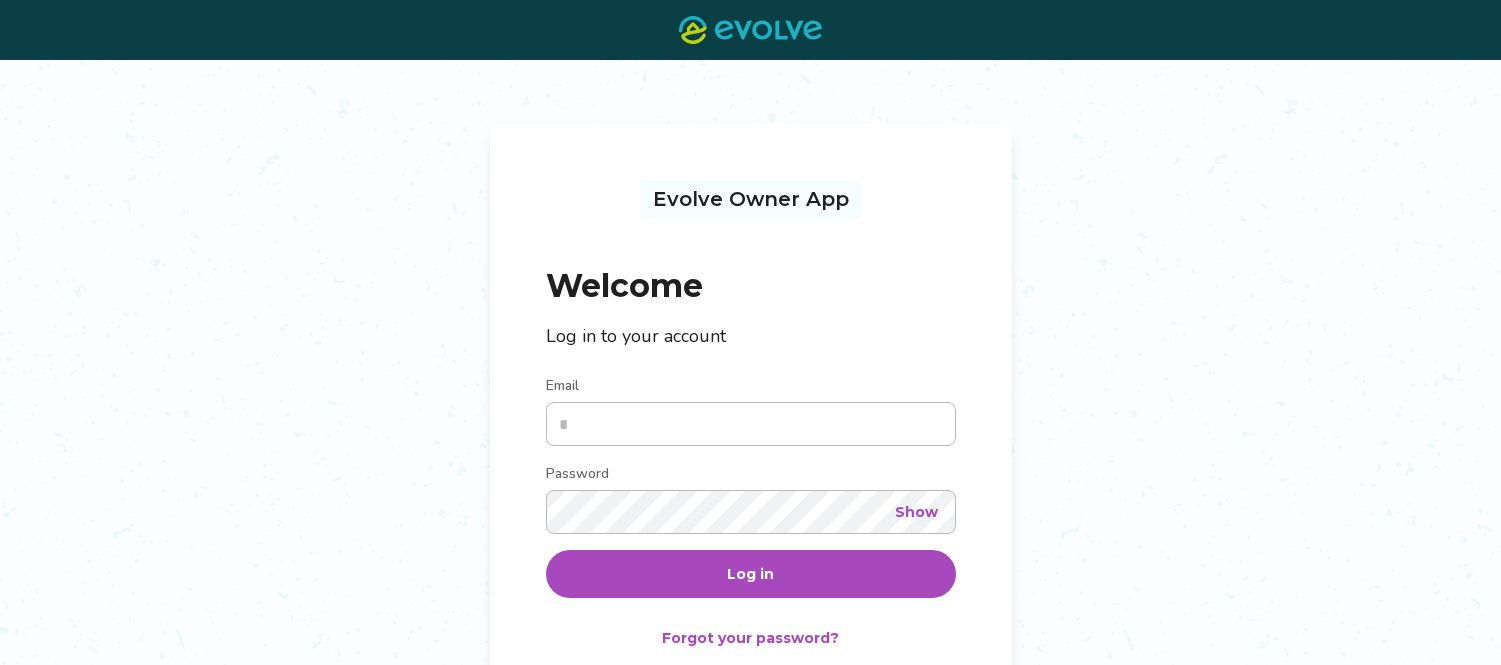 scroll, scrollTop: 0, scrollLeft: 0, axis: both 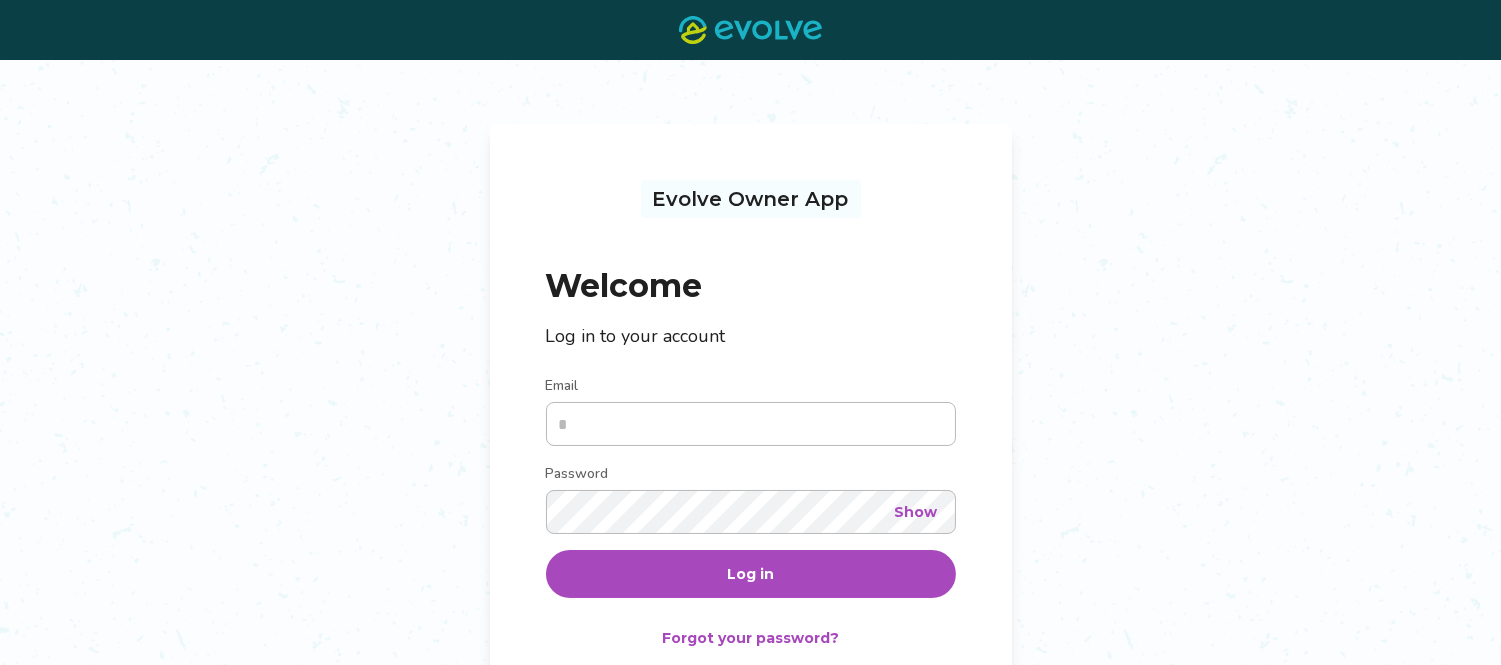 type on "**********" 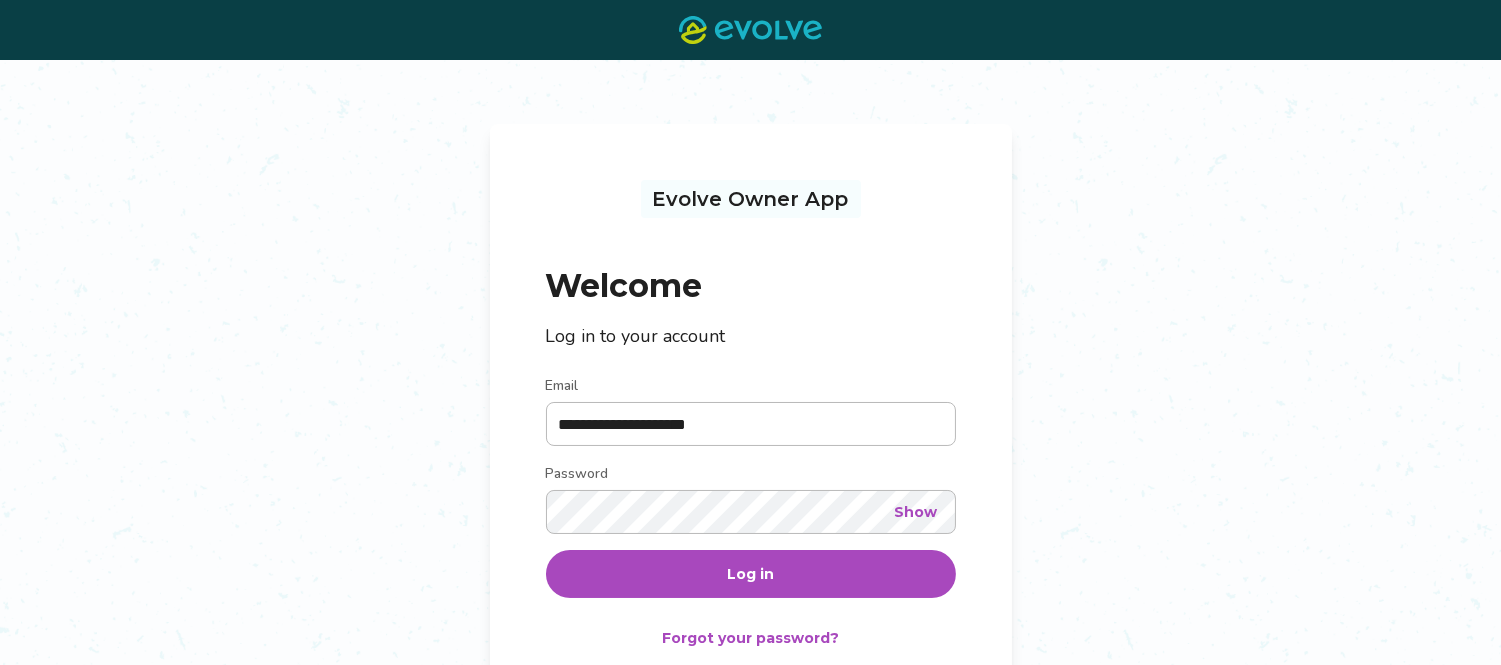 click on "Log in" at bounding box center (751, 574) 